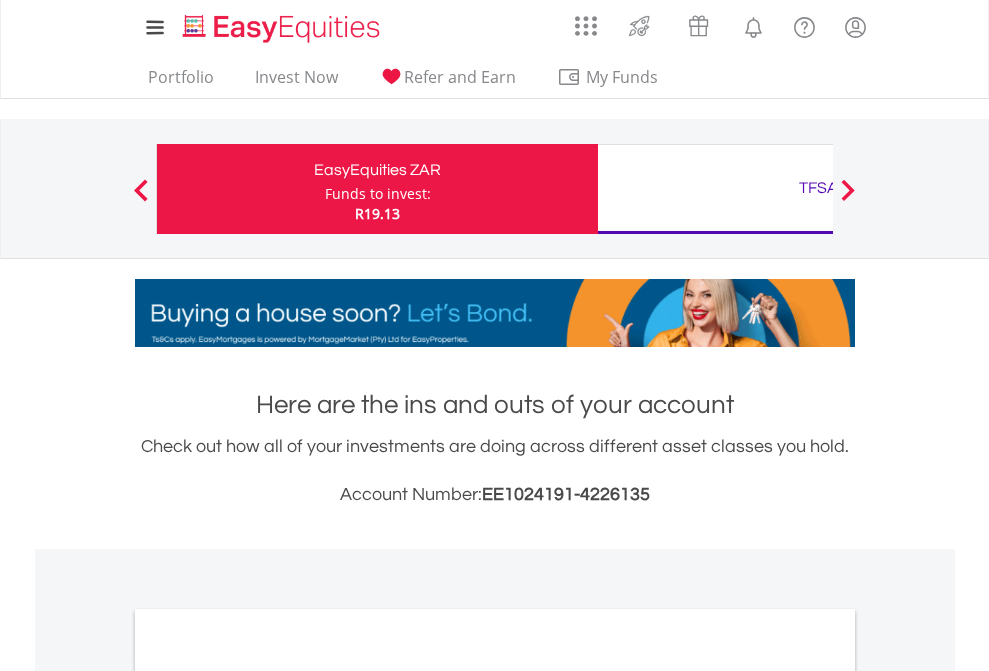 scroll, scrollTop: 0, scrollLeft: 0, axis: both 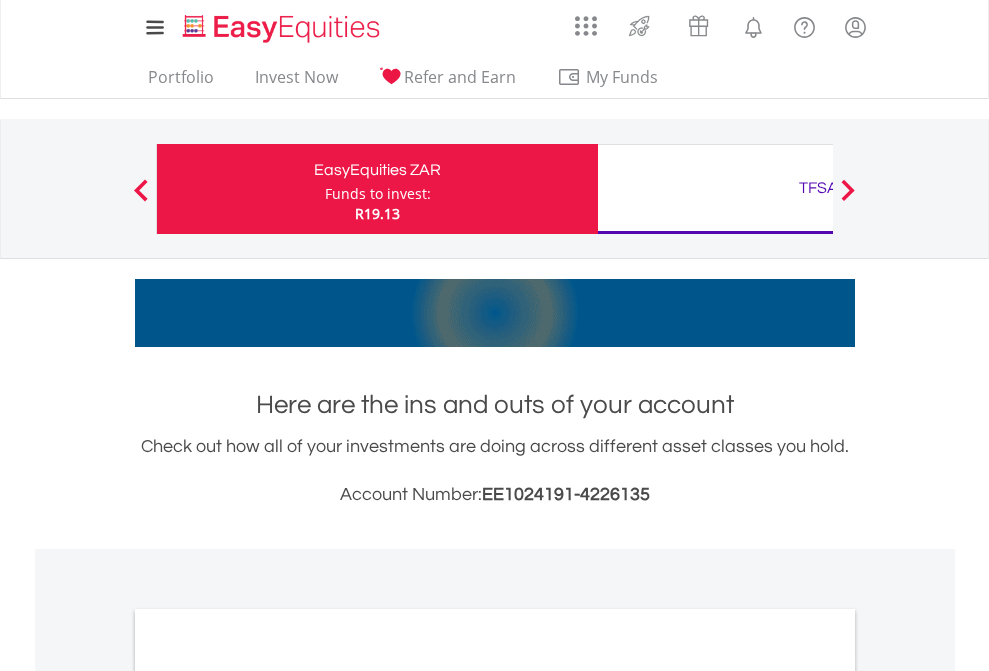 click on "Funds to invest:" at bounding box center (378, 194) 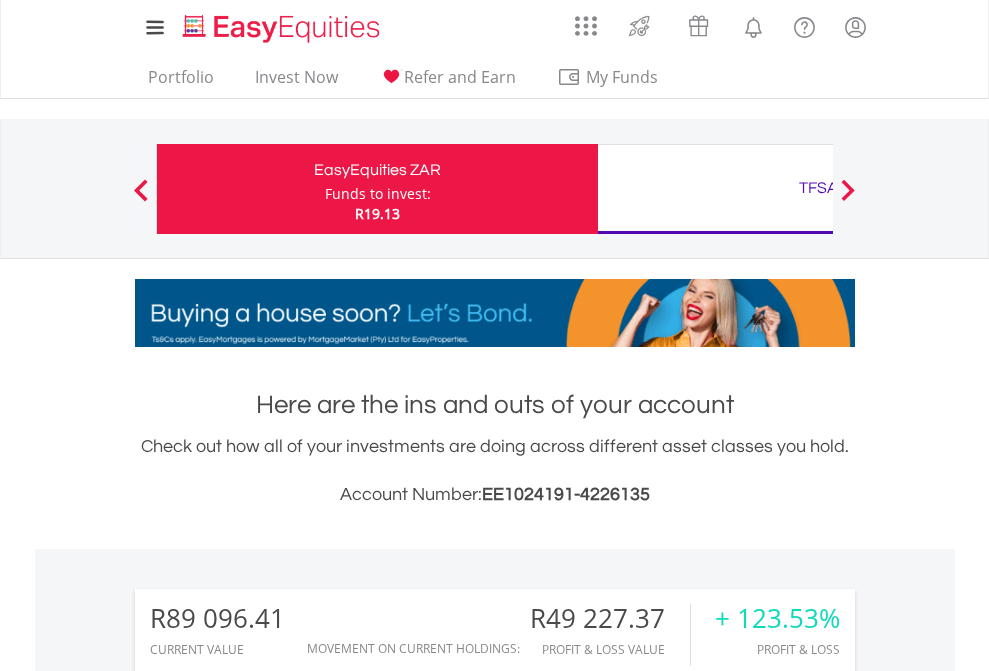 scroll, scrollTop: 999808, scrollLeft: 999687, axis: both 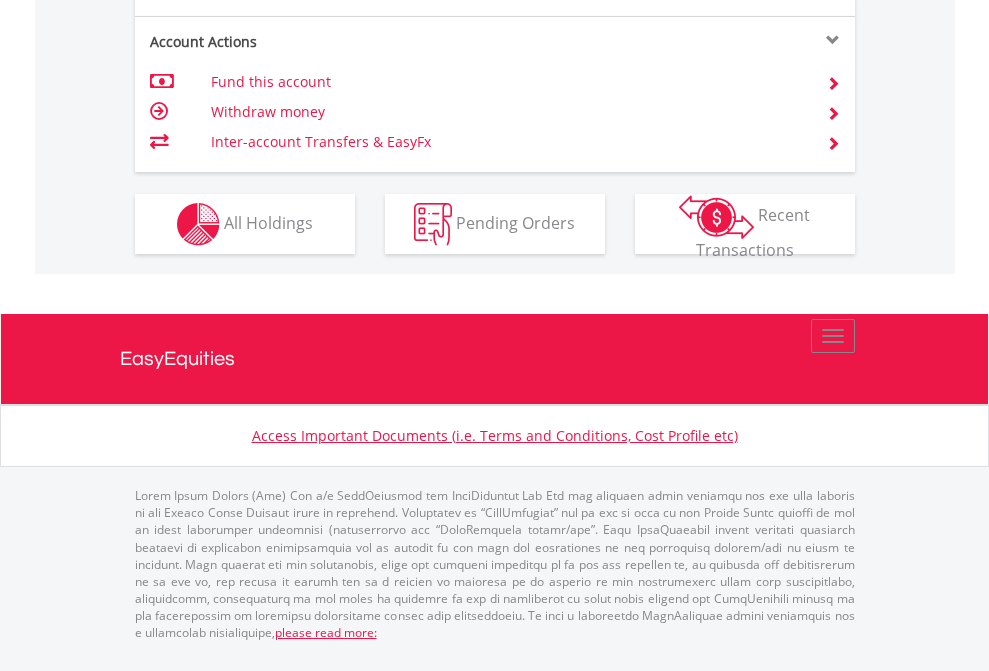 click on "Investment types" at bounding box center (706, -337) 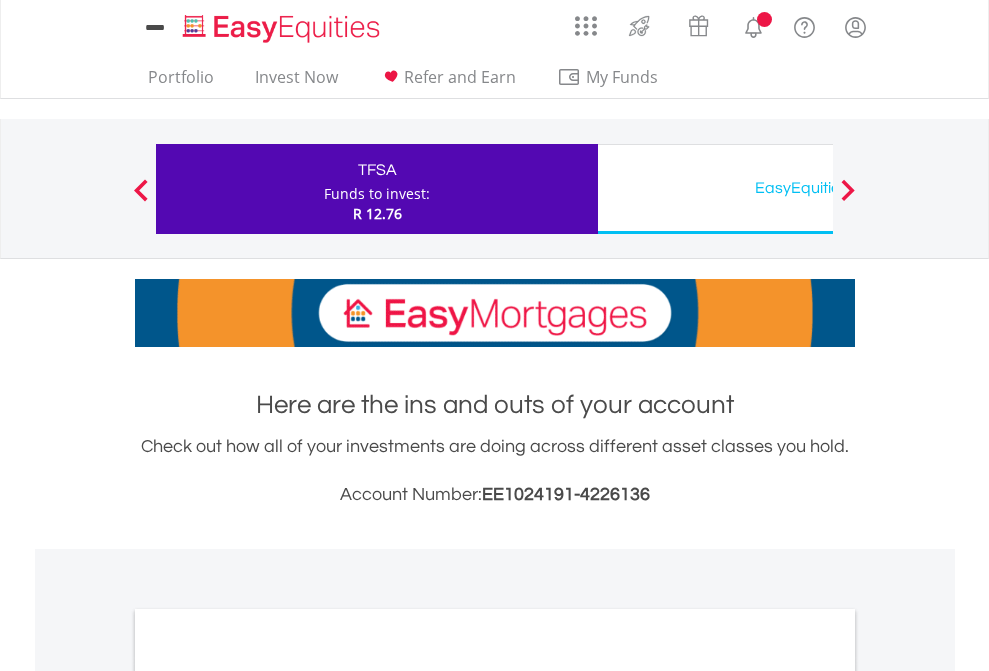 scroll, scrollTop: 0, scrollLeft: 0, axis: both 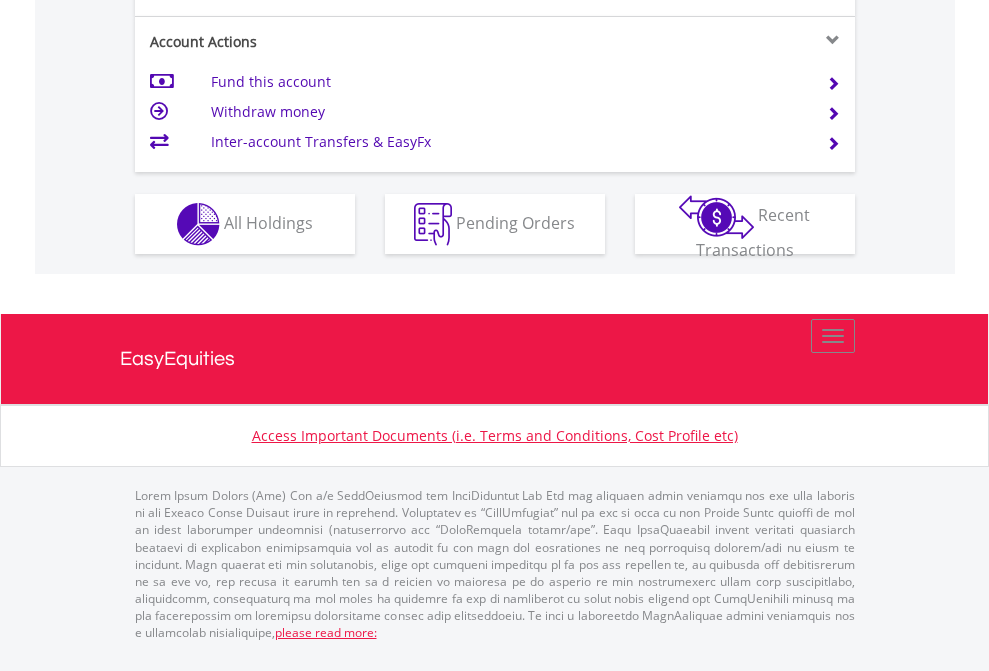 click on "Investment types" at bounding box center (706, -337) 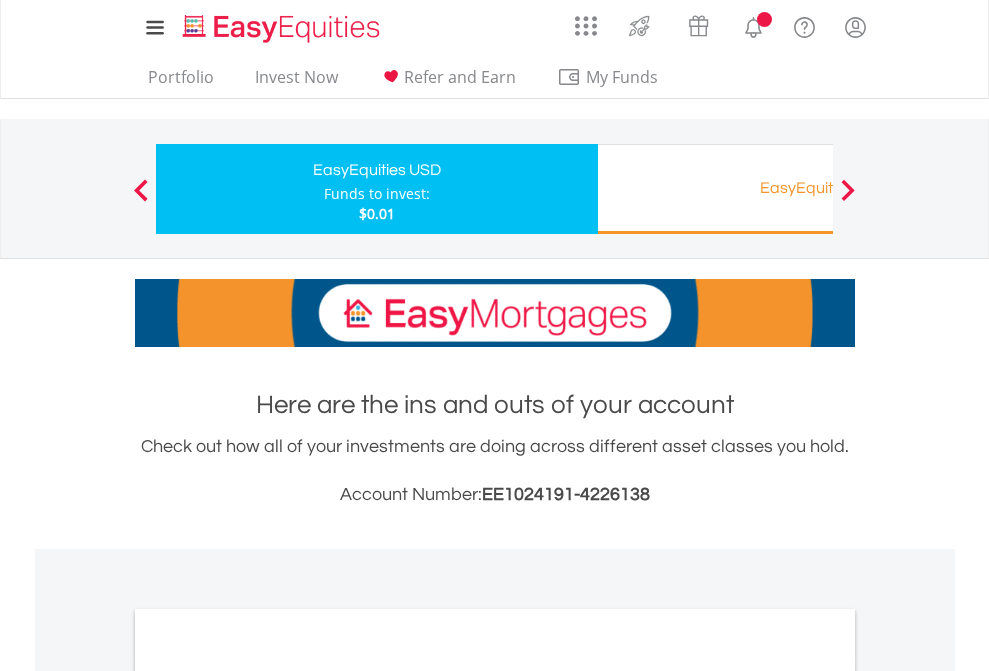 scroll, scrollTop: 0, scrollLeft: 0, axis: both 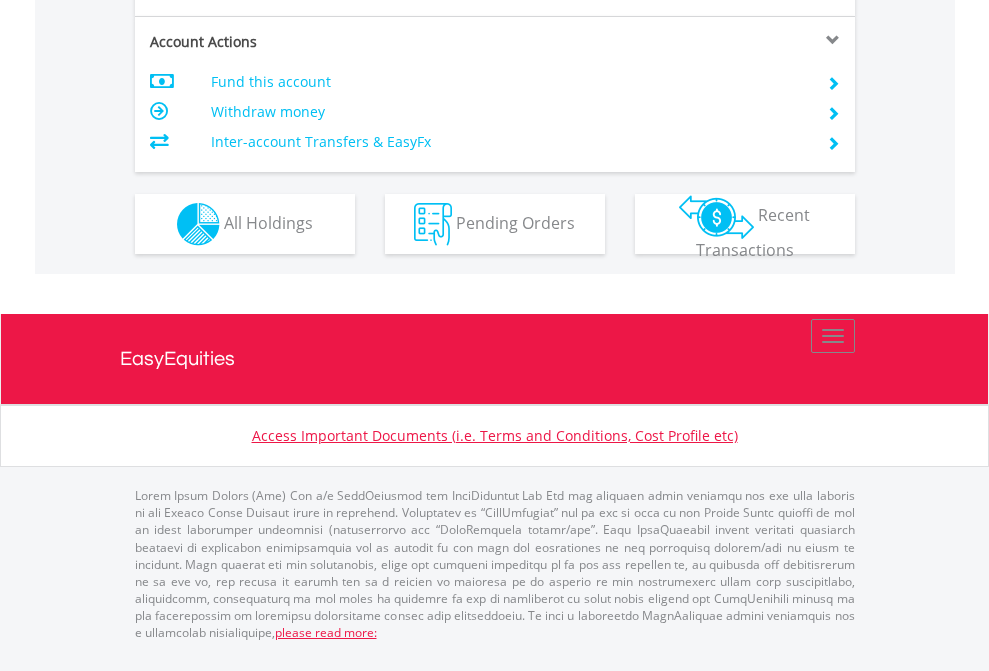 click on "Investment types" at bounding box center [706, -337] 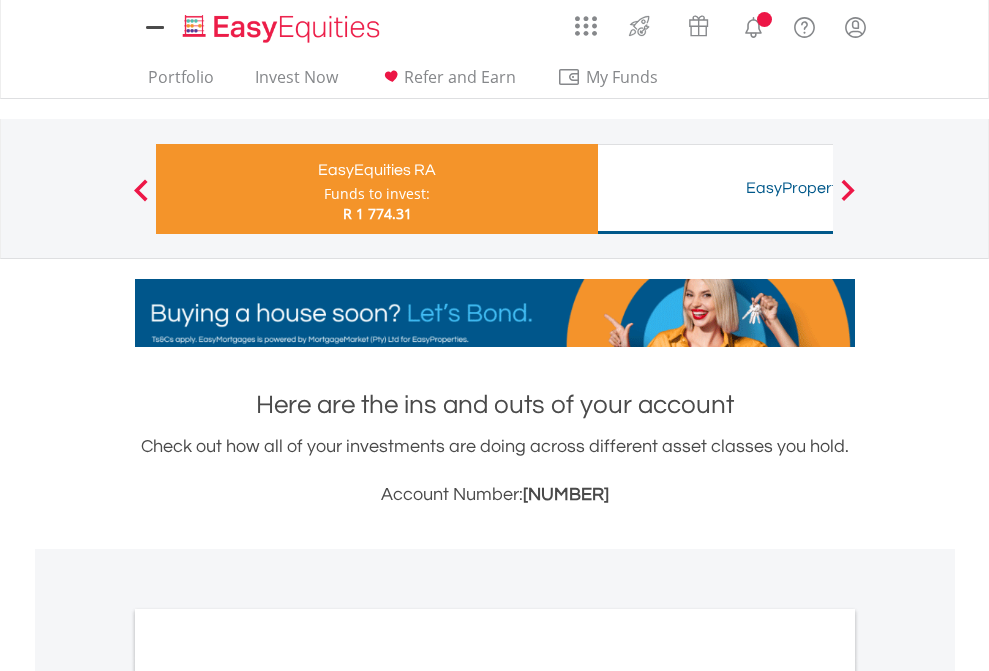 scroll, scrollTop: 0, scrollLeft: 0, axis: both 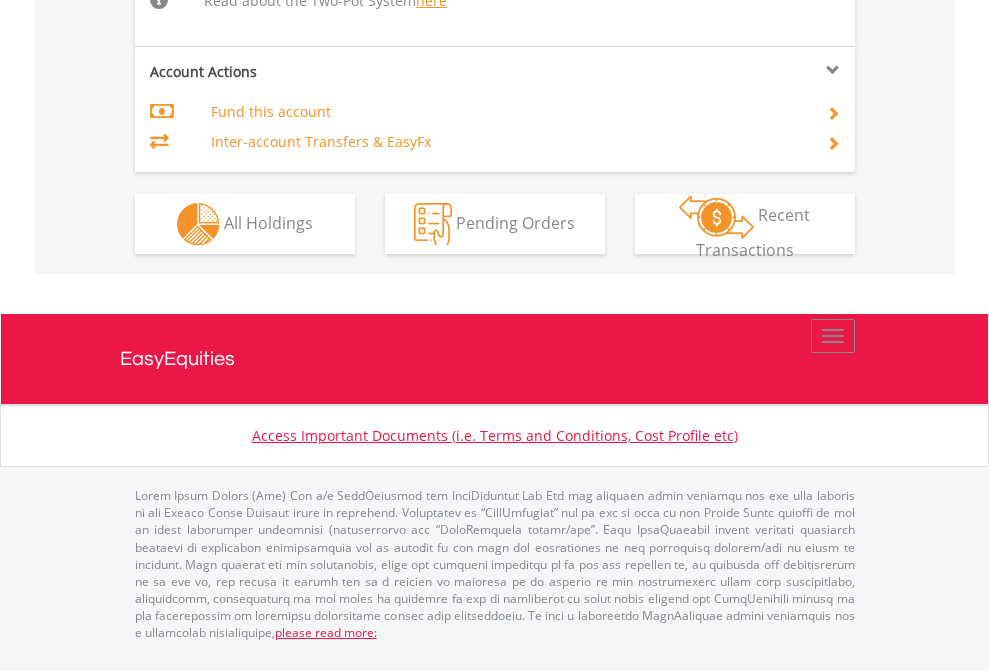 click on "Investment types" at bounding box center (706, -498) 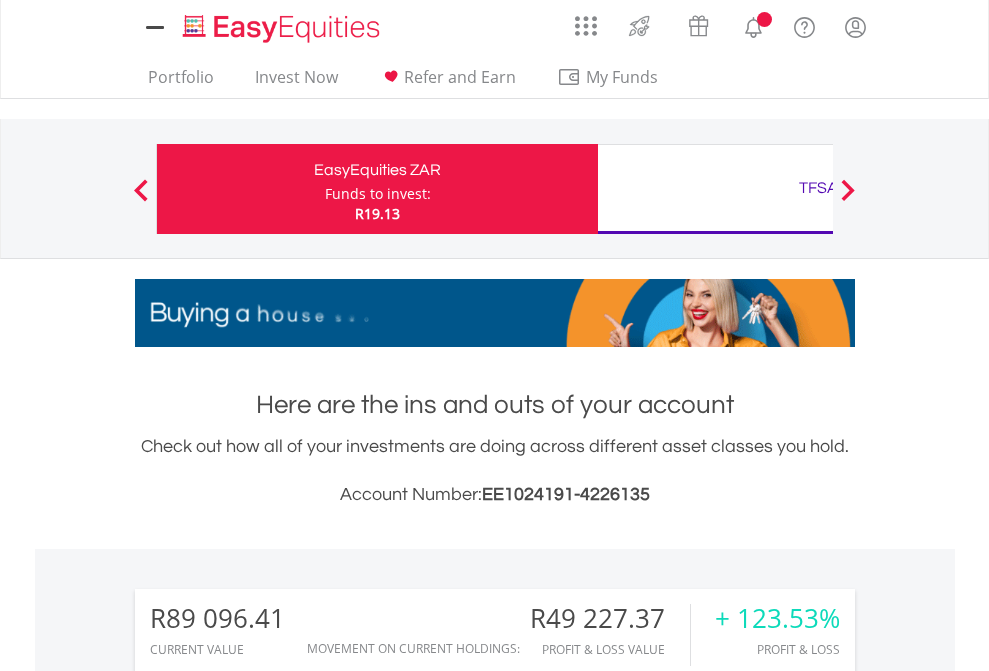 scroll, scrollTop: 0, scrollLeft: 0, axis: both 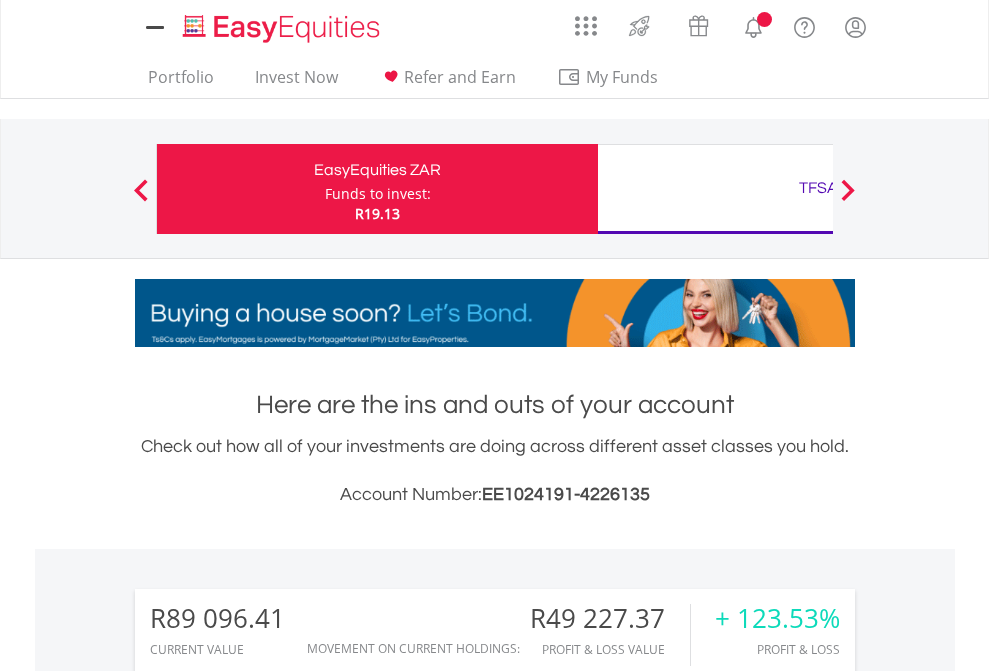 click on "All Holdings" at bounding box center [268, 1466] 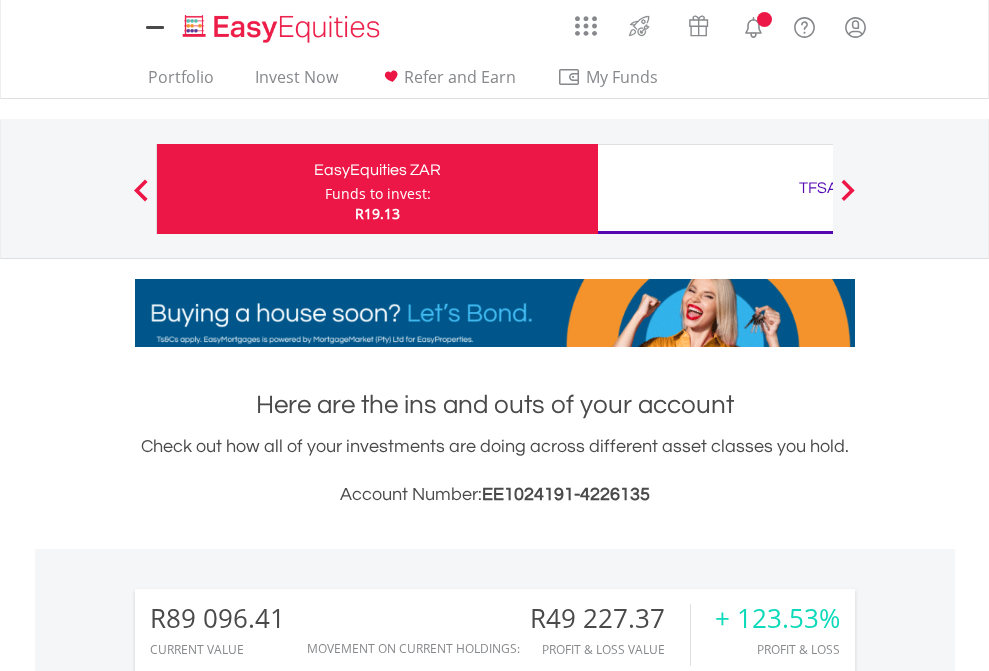 scroll, scrollTop: 192, scrollLeft: 314, axis: both 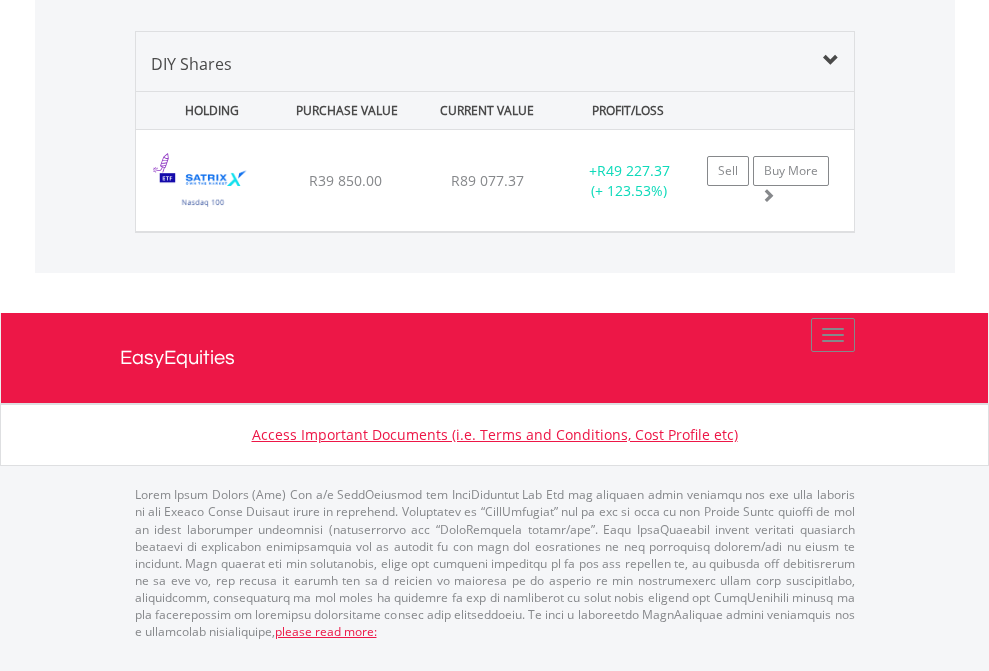 click on "TFSA" at bounding box center [818, -1339] 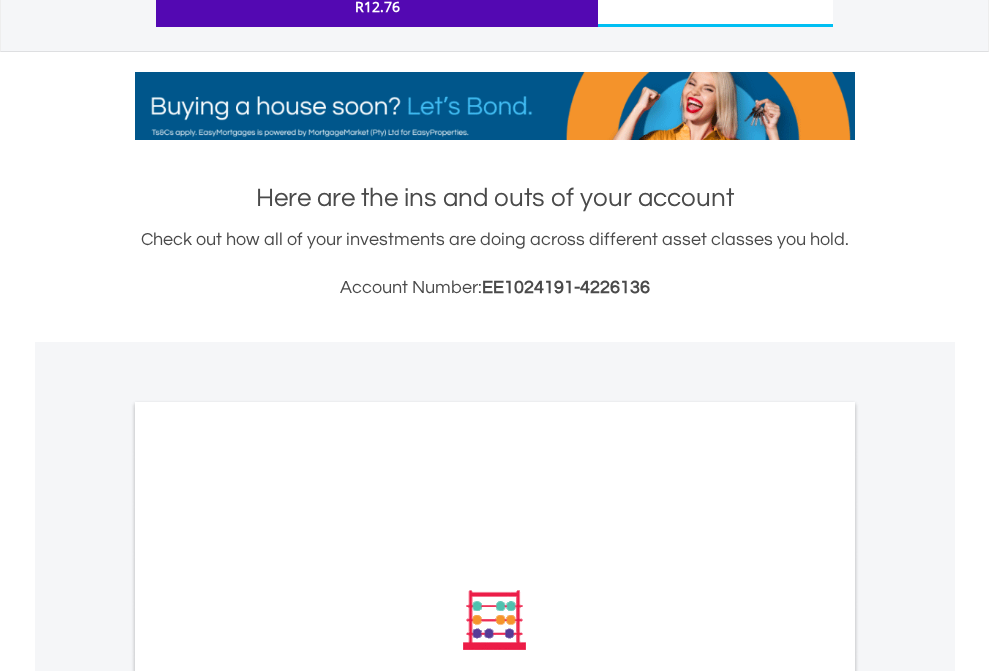 click on "All Holdings" at bounding box center [268, 889] 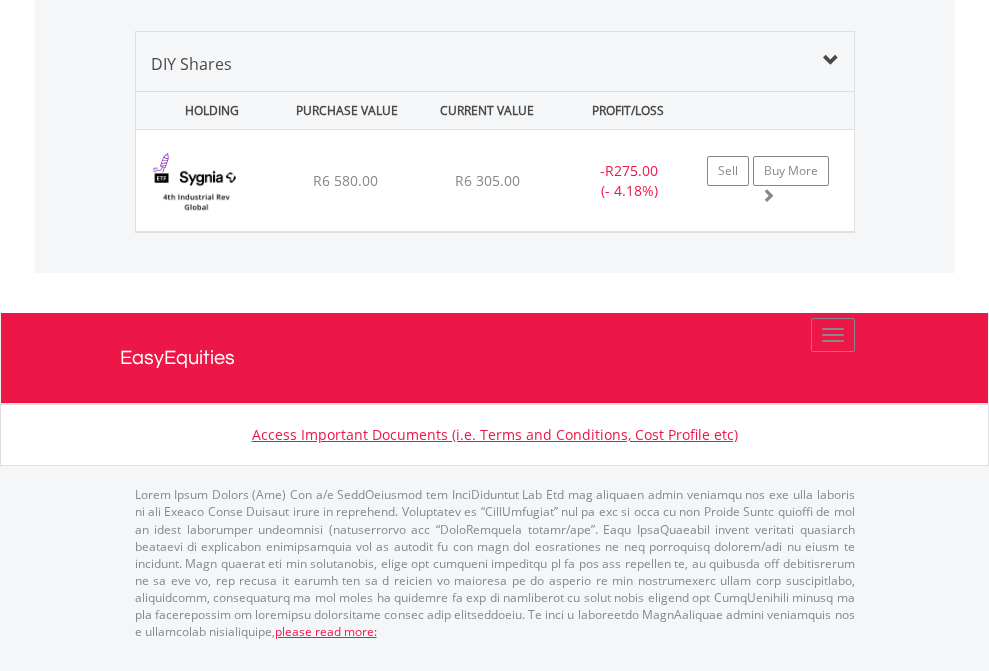 scroll, scrollTop: 2265, scrollLeft: 0, axis: vertical 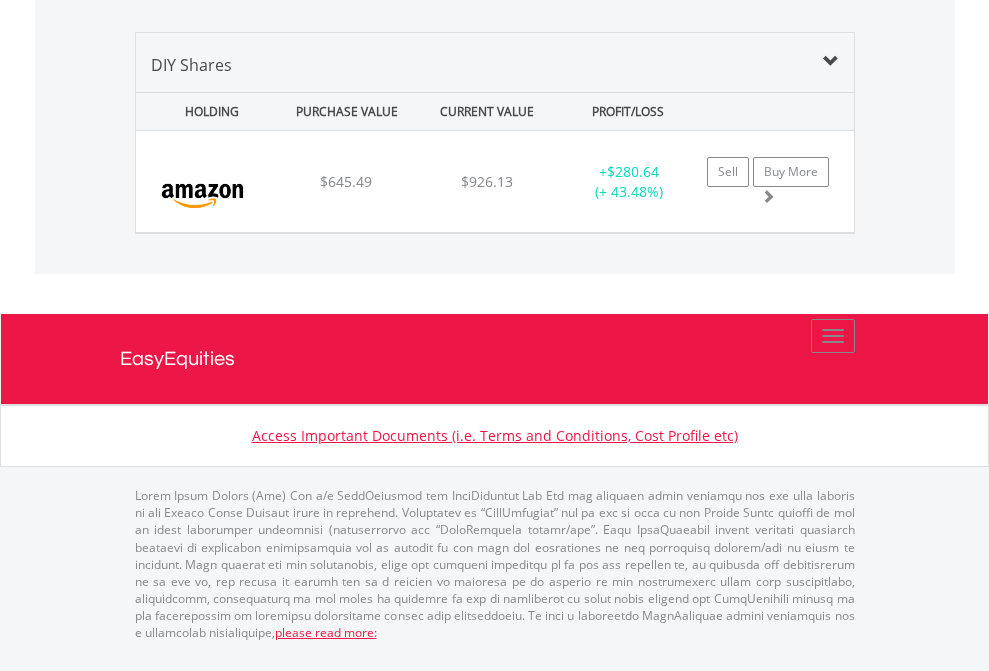 click on "EasyEquities RA" at bounding box center (818, -968) 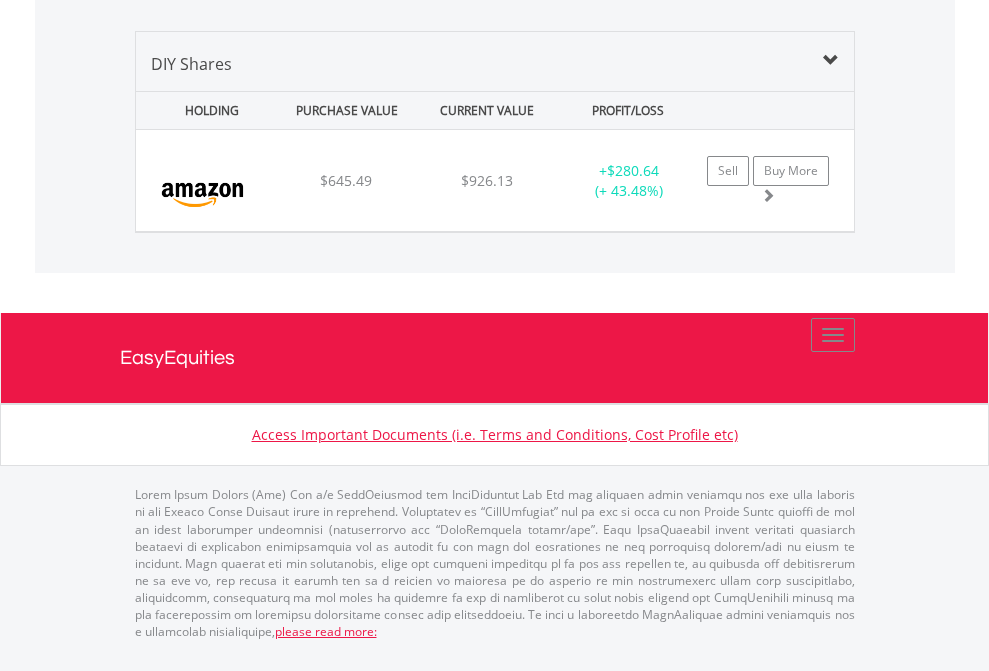 scroll, scrollTop: 144, scrollLeft: 0, axis: vertical 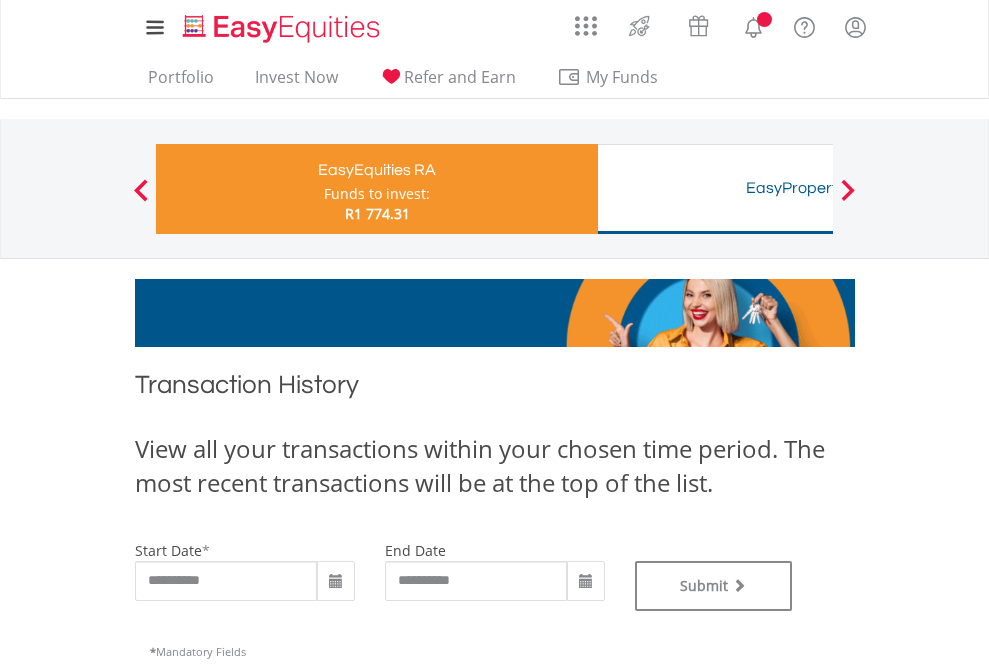 type on "**********" 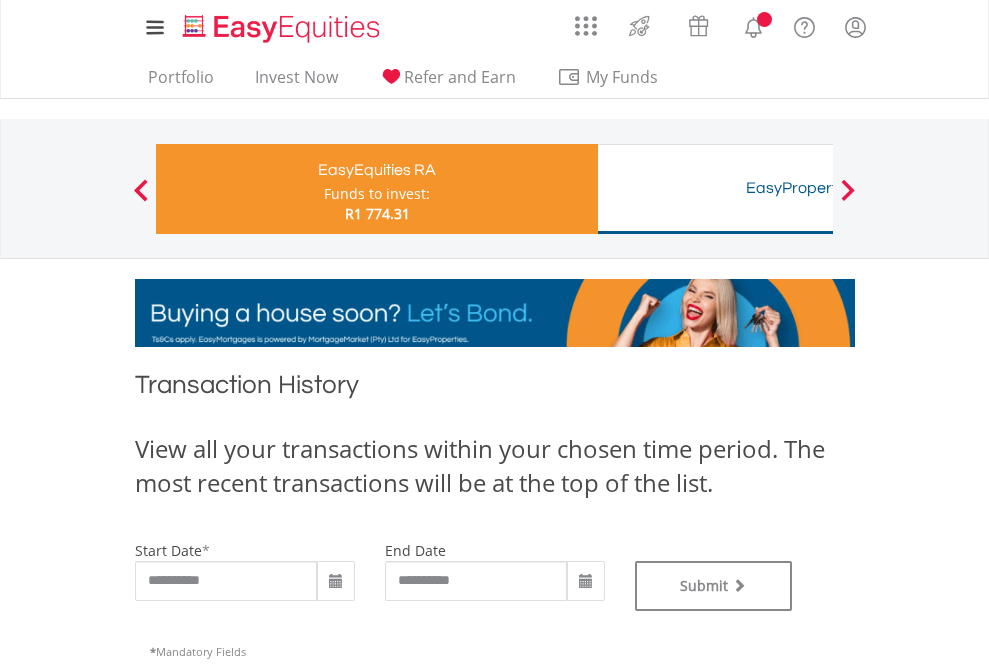 type on "**********" 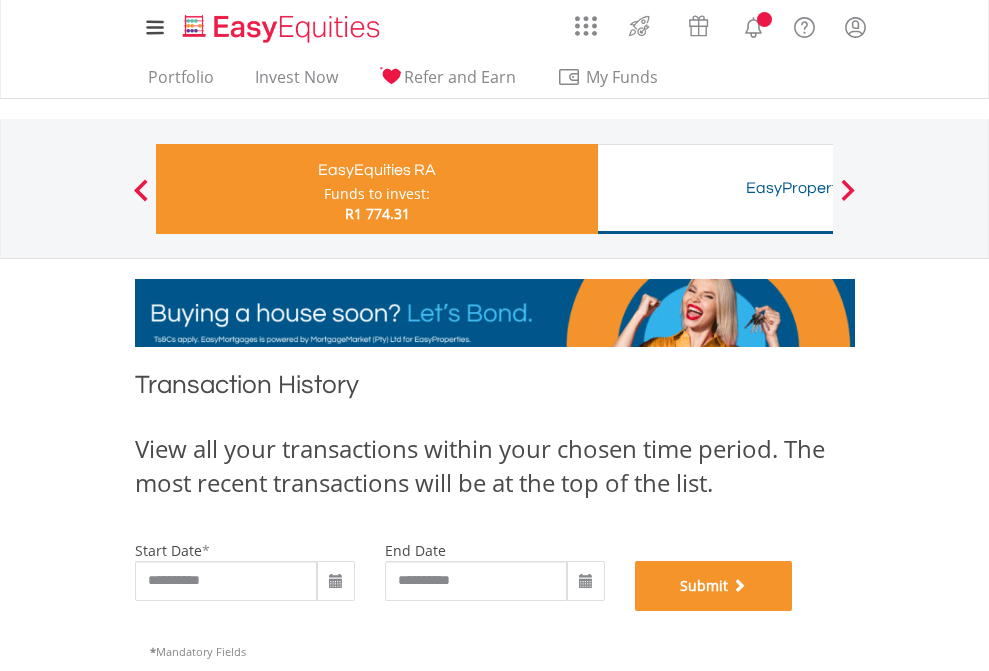 click on "Submit" at bounding box center [714, 586] 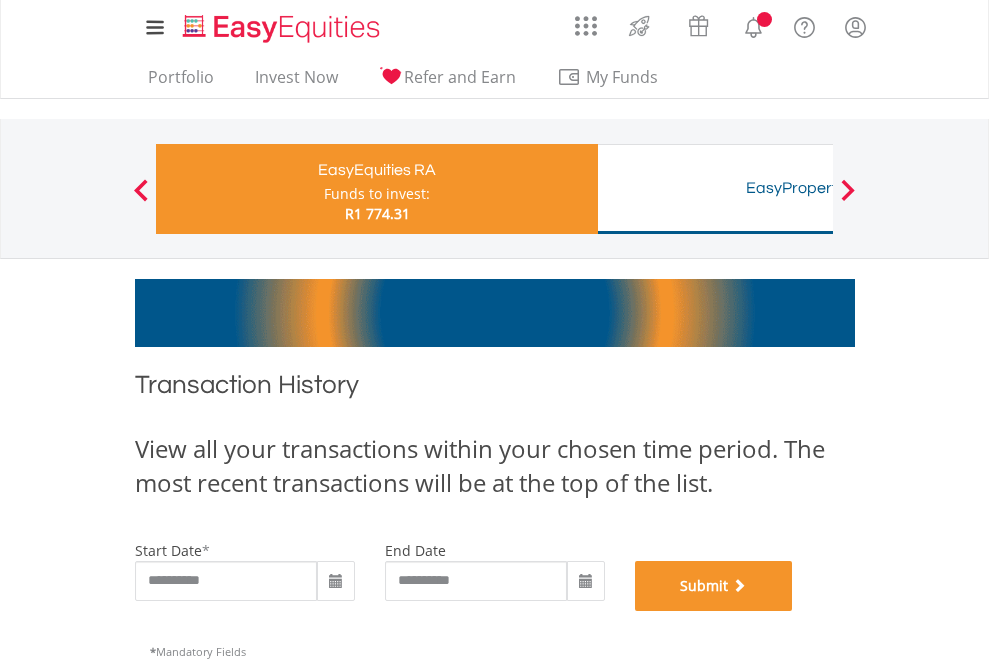 scroll, scrollTop: 811, scrollLeft: 0, axis: vertical 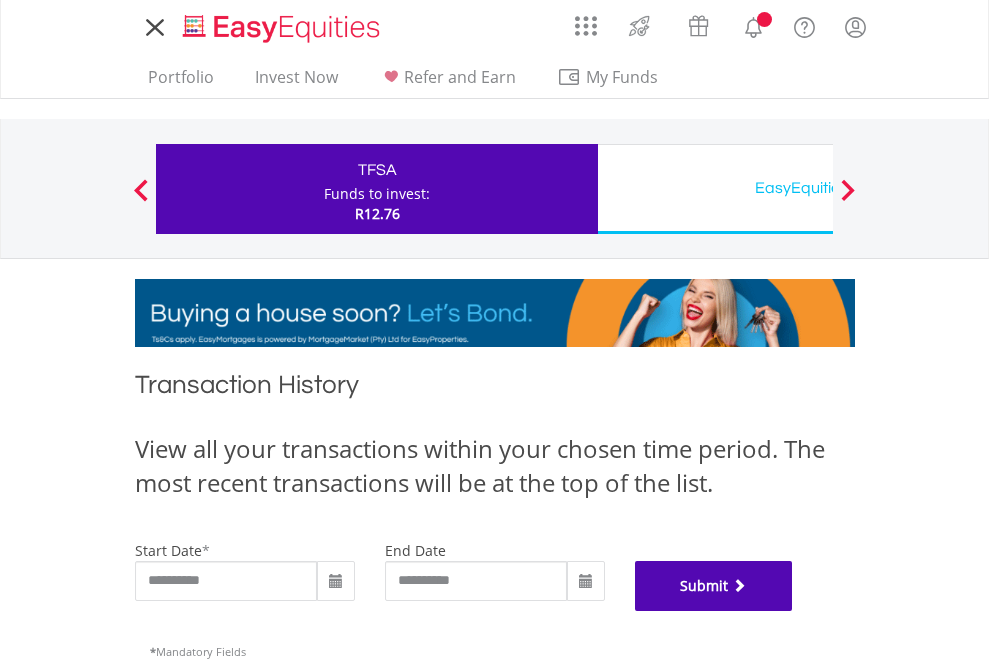 click on "Submit" at bounding box center [714, 586] 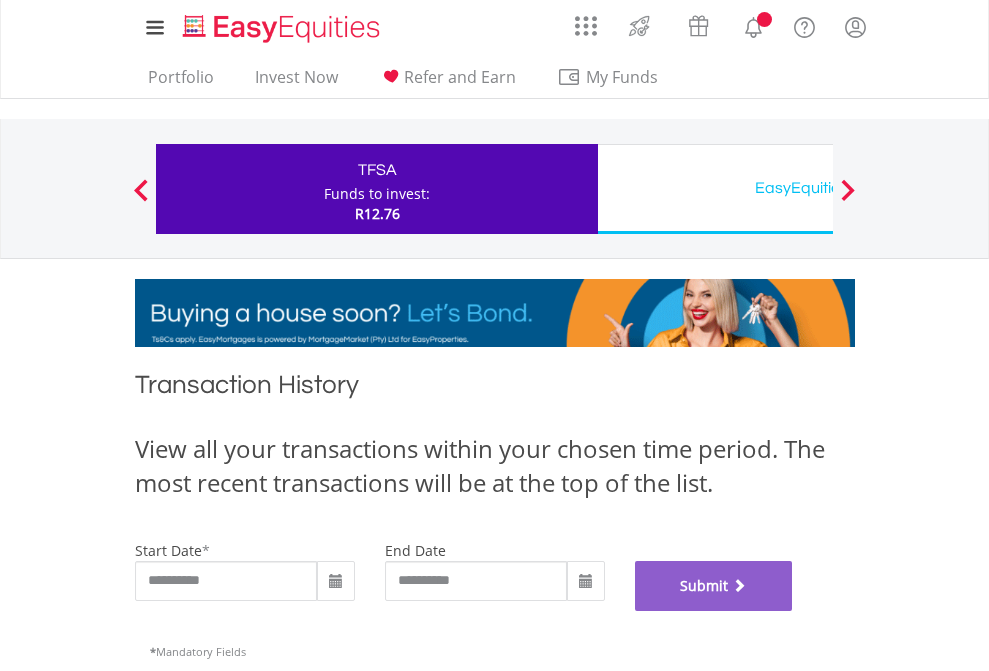 scroll, scrollTop: 811, scrollLeft: 0, axis: vertical 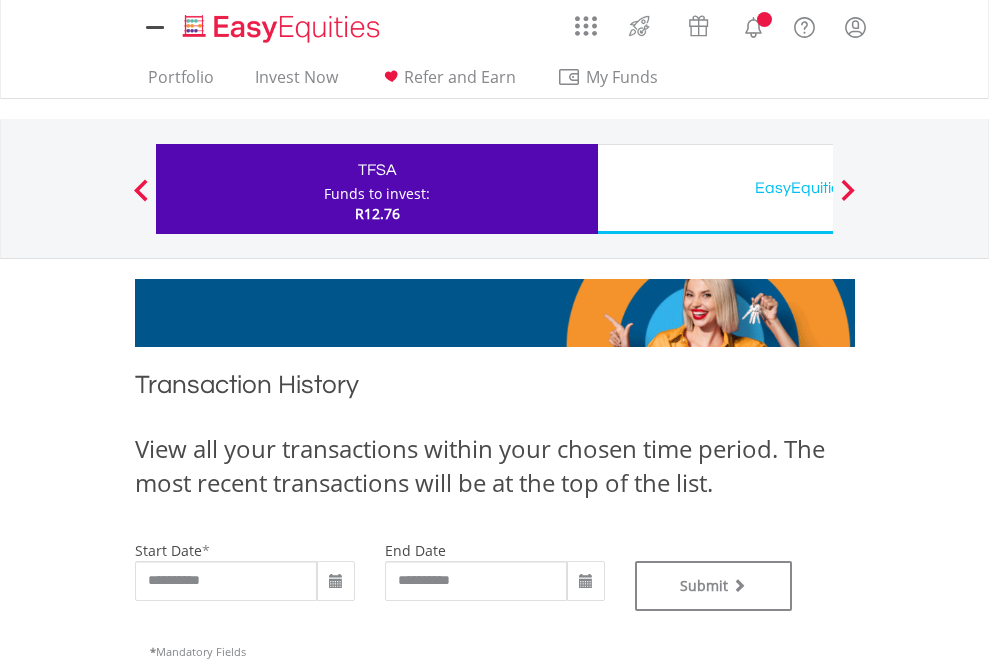 click on "EasyEquities USD" at bounding box center [818, 188] 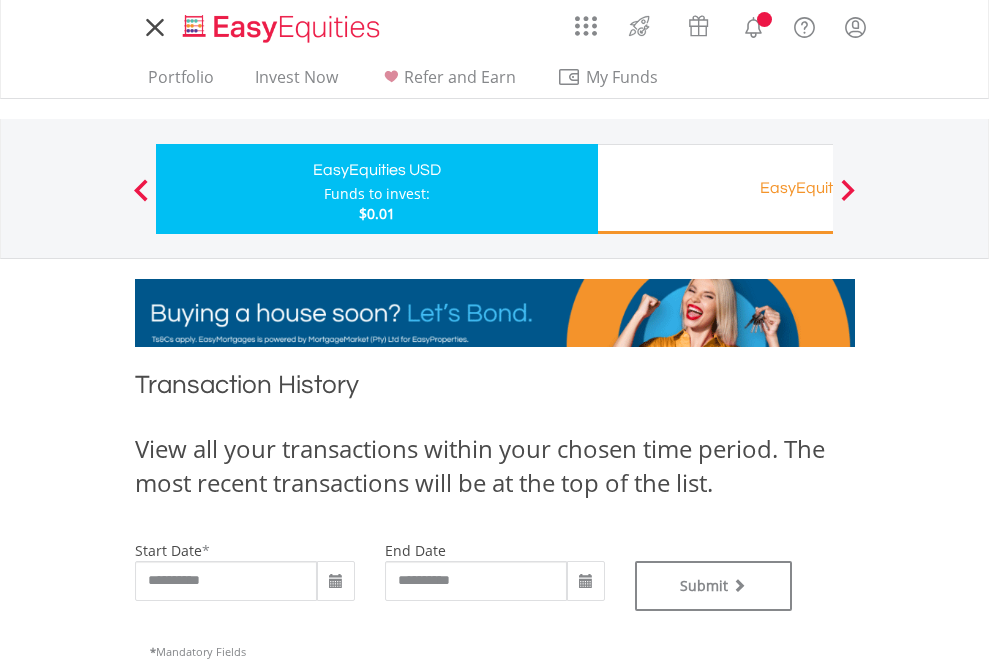 scroll, scrollTop: 0, scrollLeft: 0, axis: both 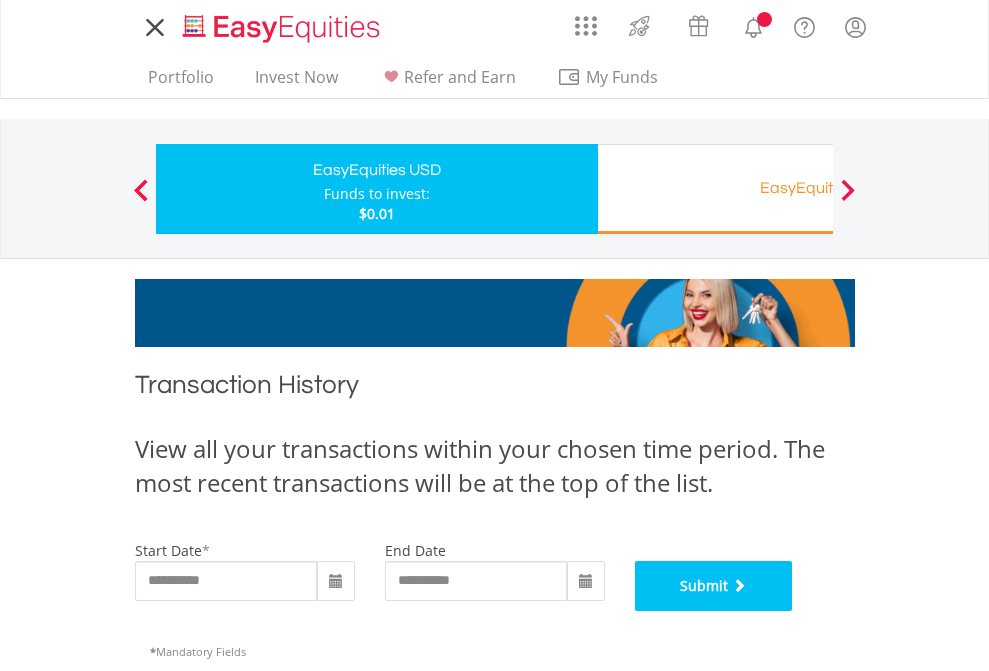 click on "Submit" at bounding box center [714, 586] 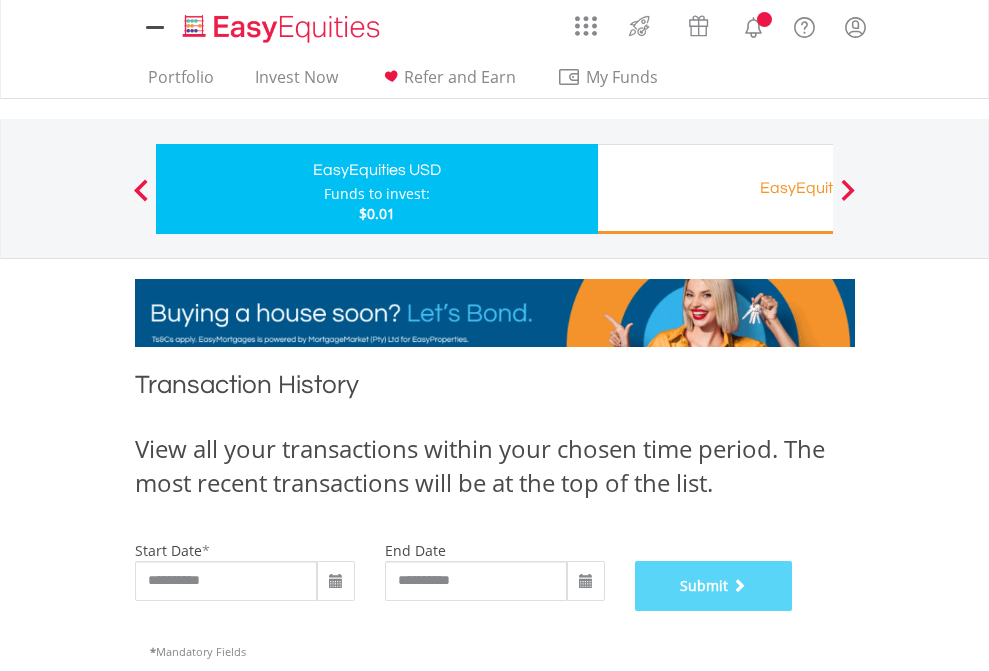 scroll, scrollTop: 811, scrollLeft: 0, axis: vertical 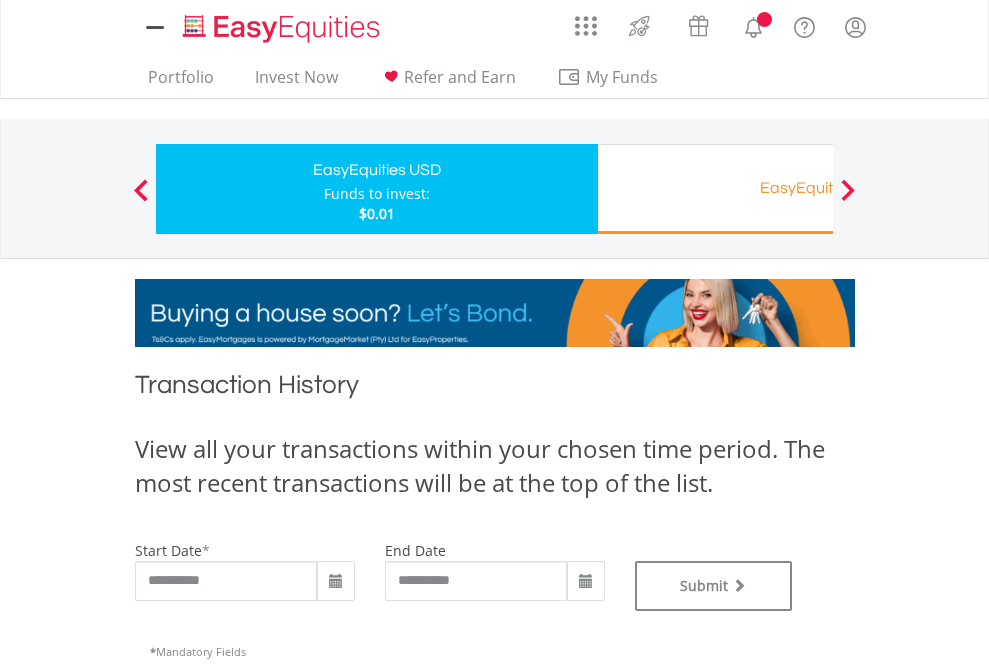 click on "EasyEquities RA" at bounding box center [818, 188] 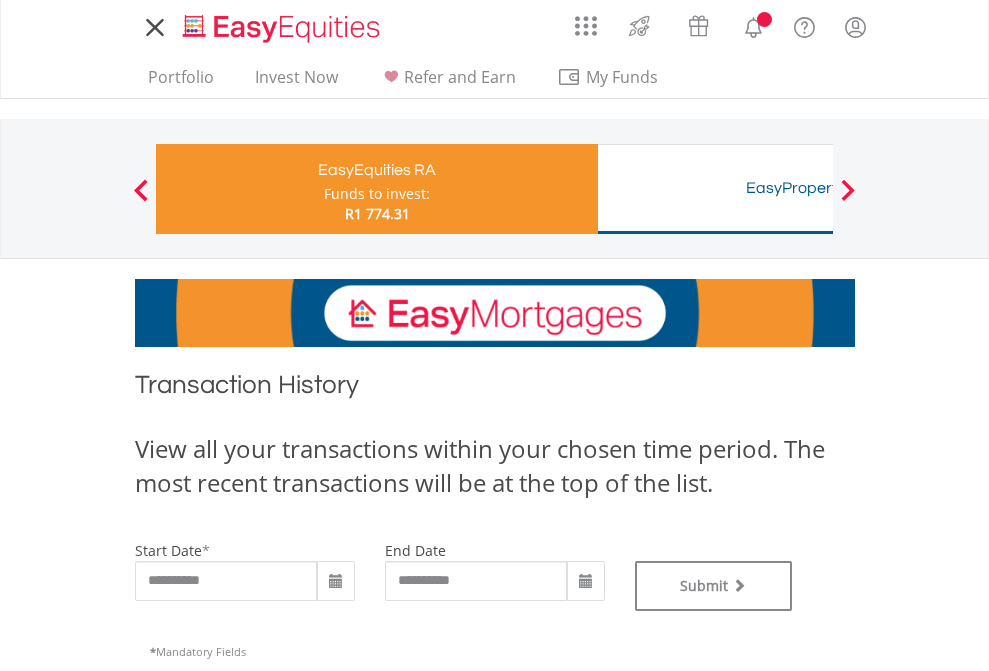 scroll, scrollTop: 0, scrollLeft: 0, axis: both 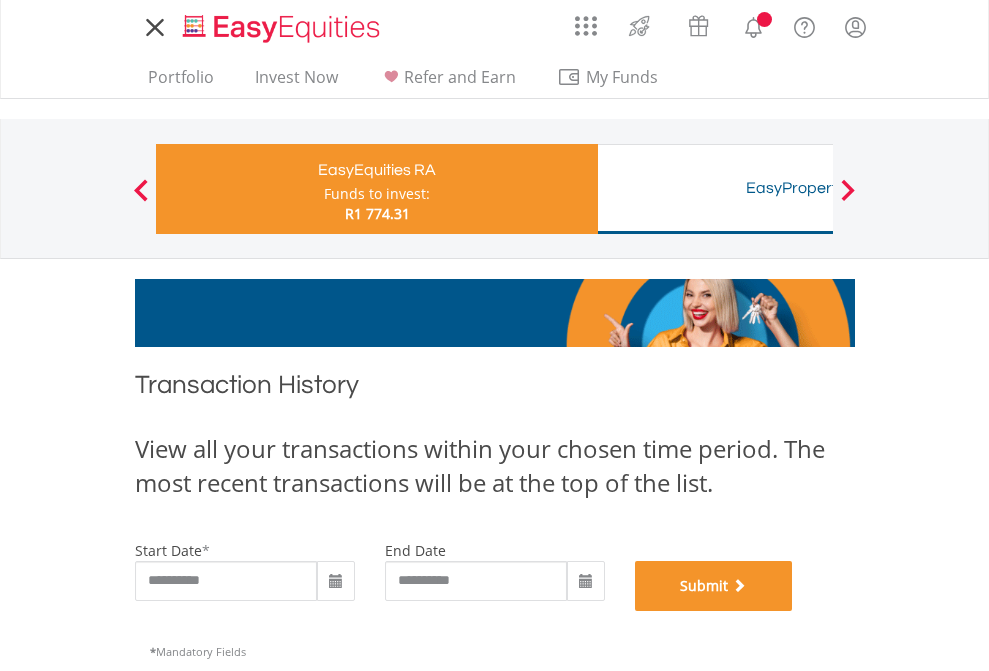 click on "Submit" at bounding box center [714, 586] 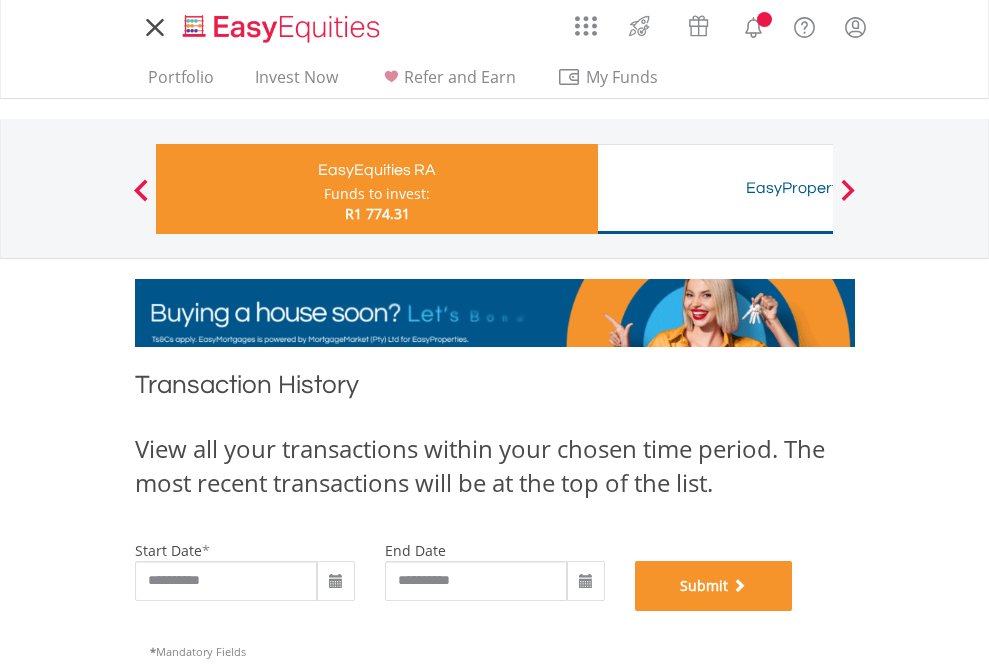 scroll, scrollTop: 811, scrollLeft: 0, axis: vertical 